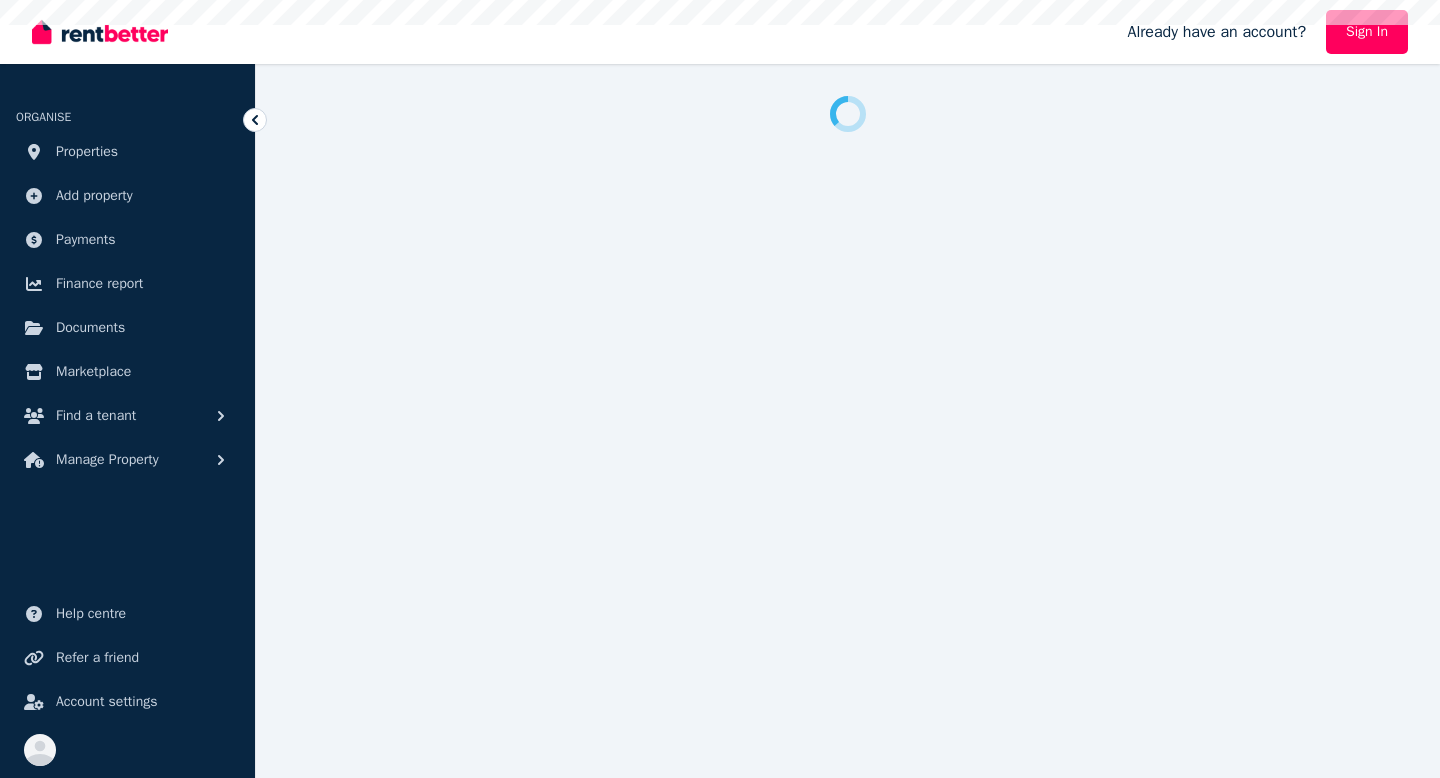 scroll, scrollTop: 0, scrollLeft: 0, axis: both 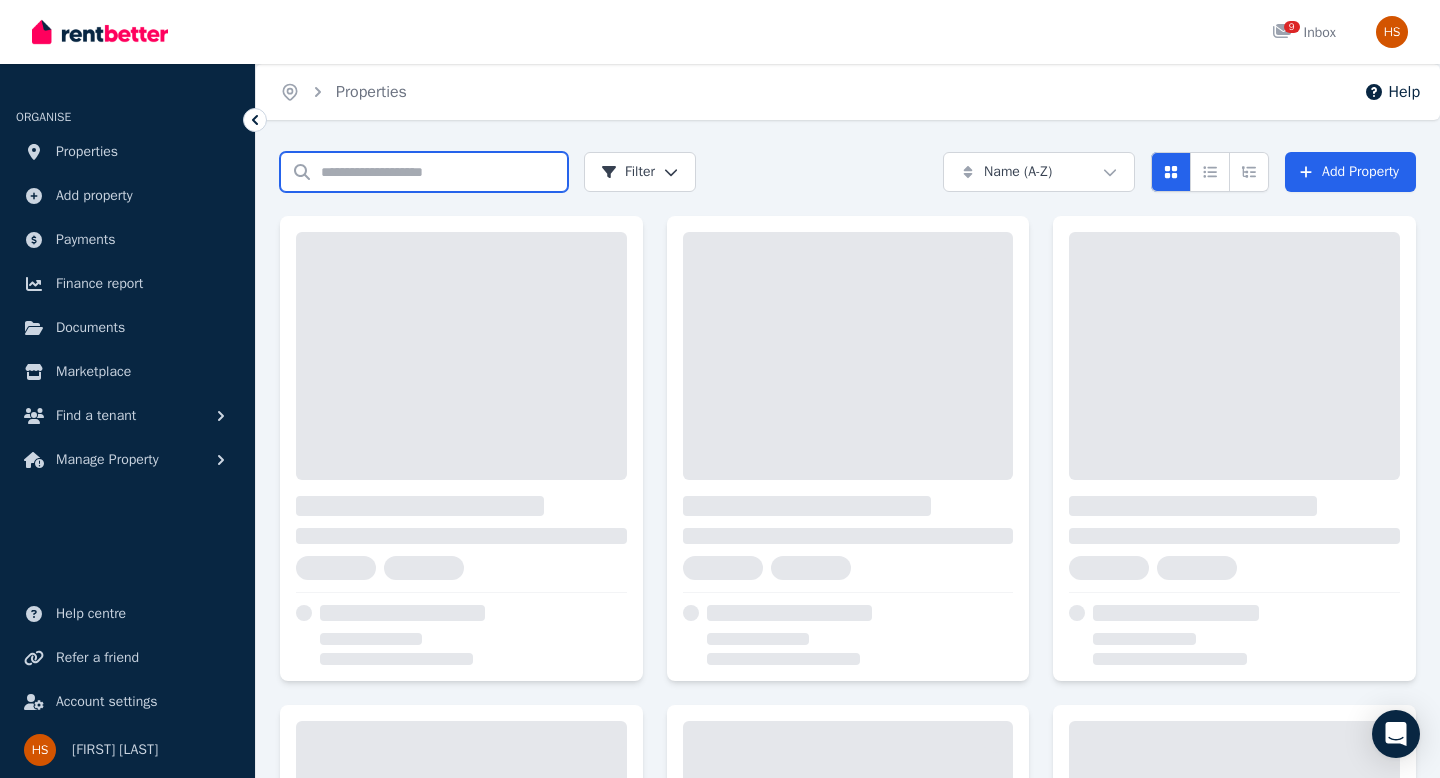 click on "Search properties" at bounding box center [424, 172] 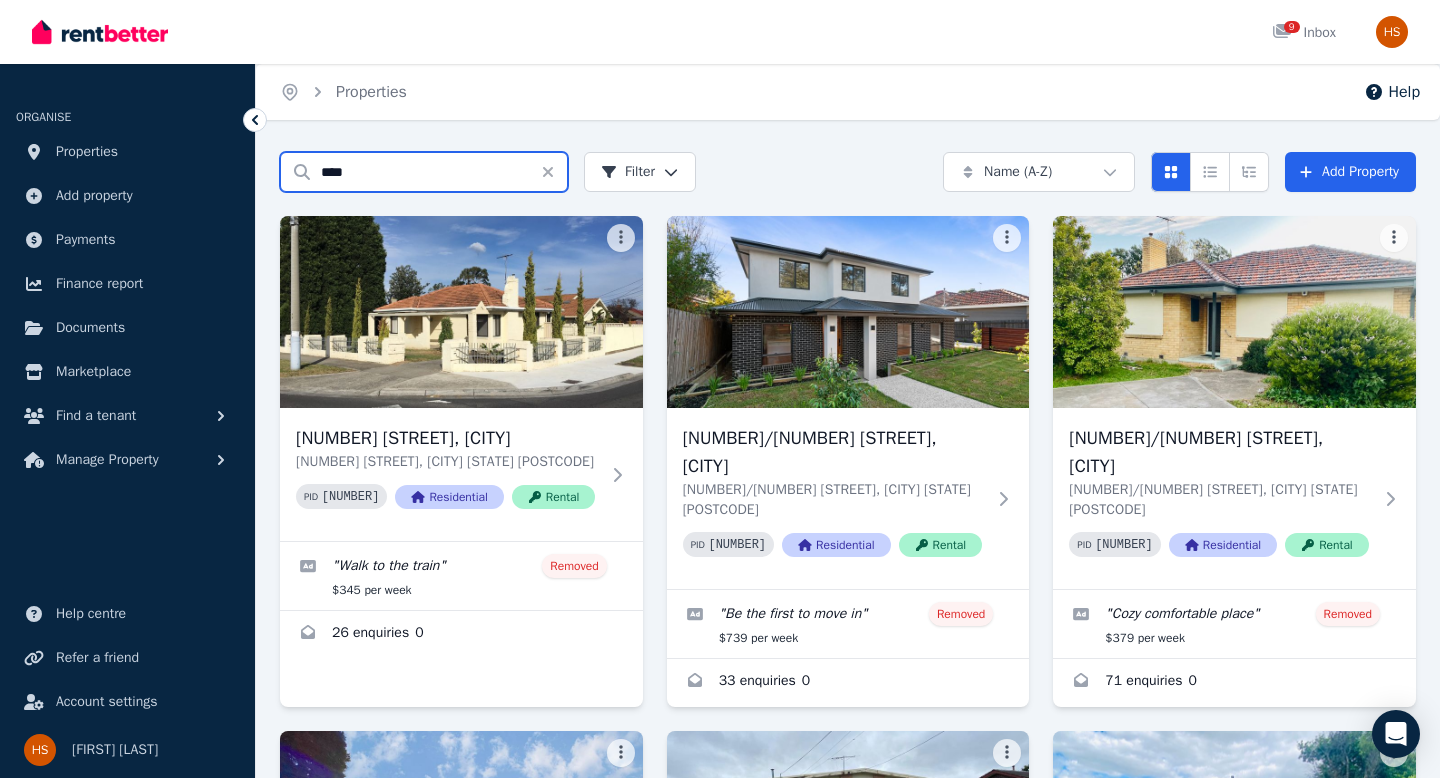 type on "****" 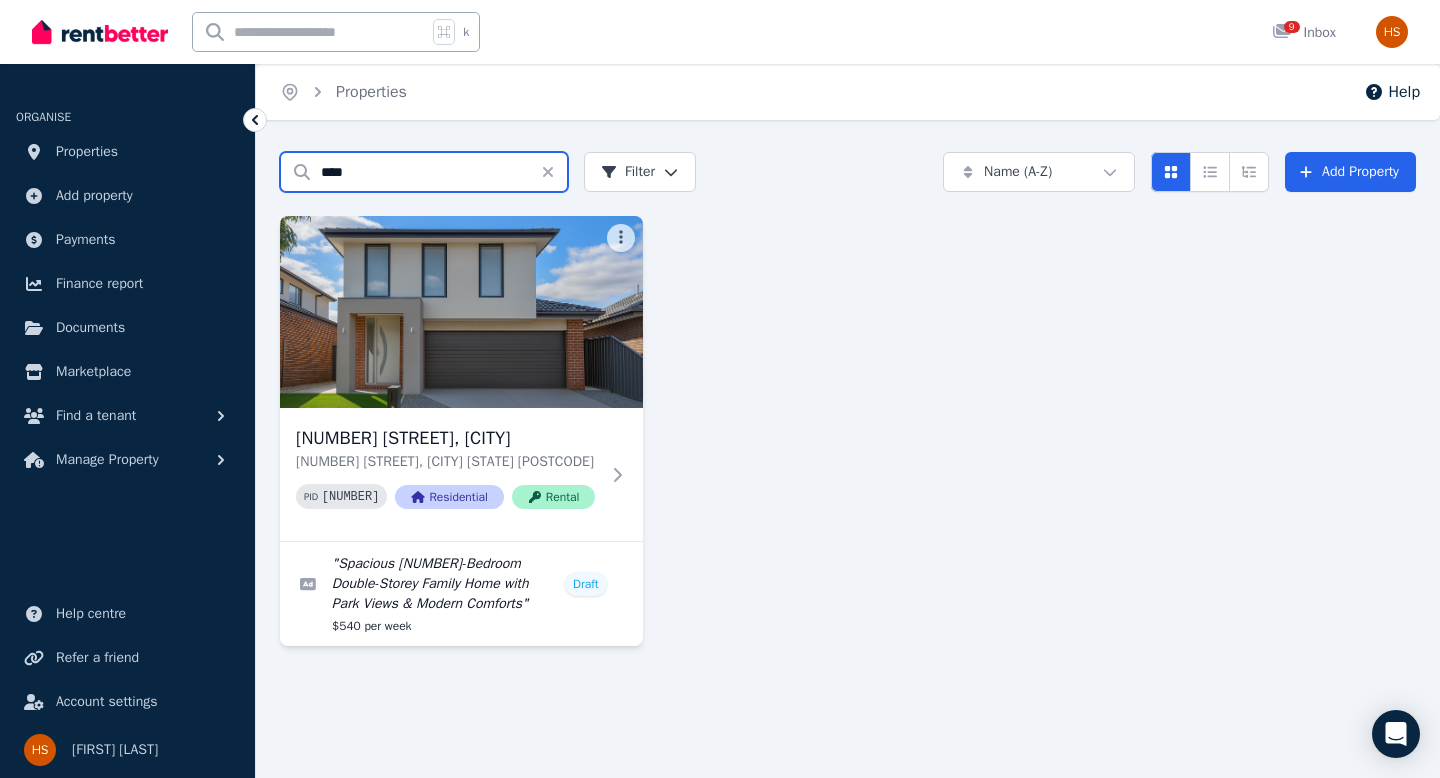 click on "****" at bounding box center [424, 172] 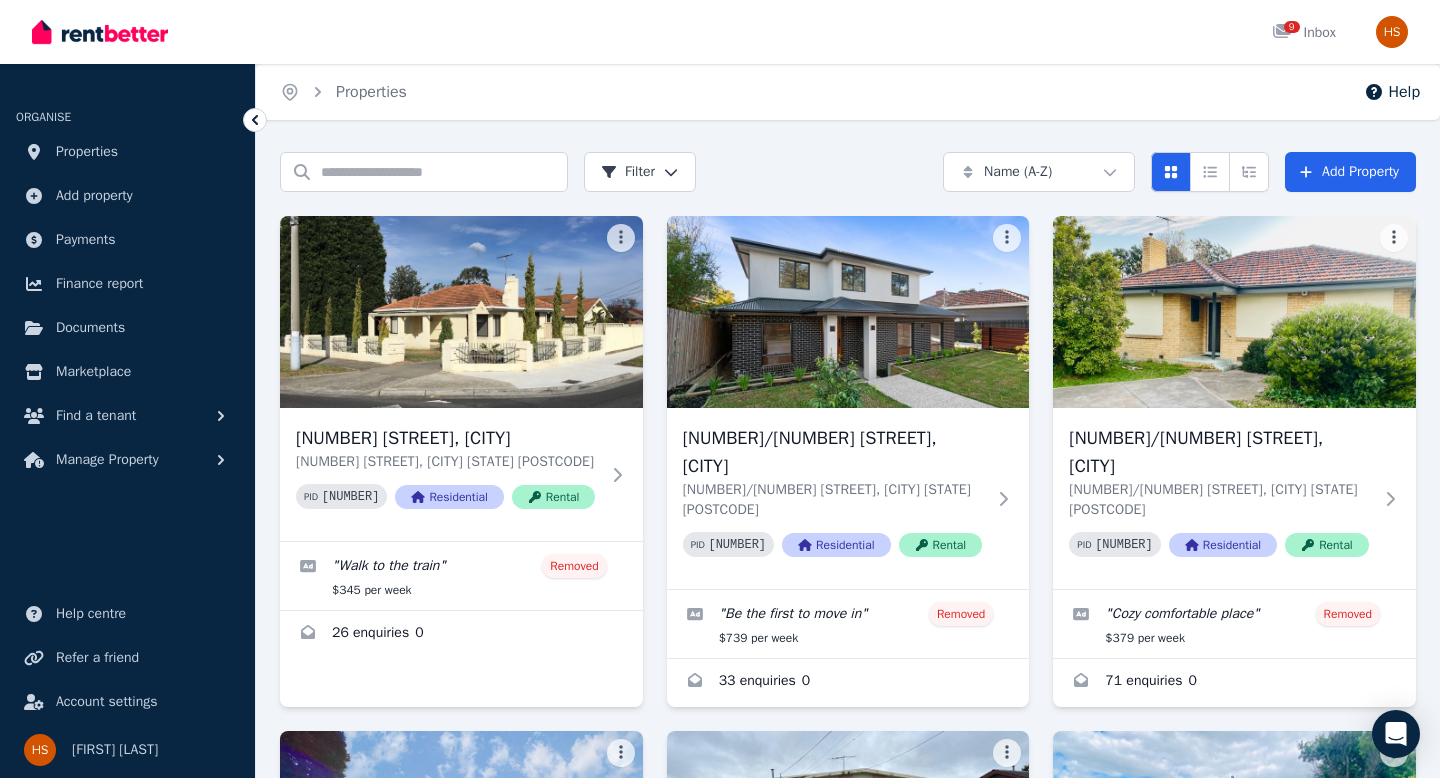 click on "Search properties Filter Name (A-Z) Add Property" at bounding box center [848, 172] 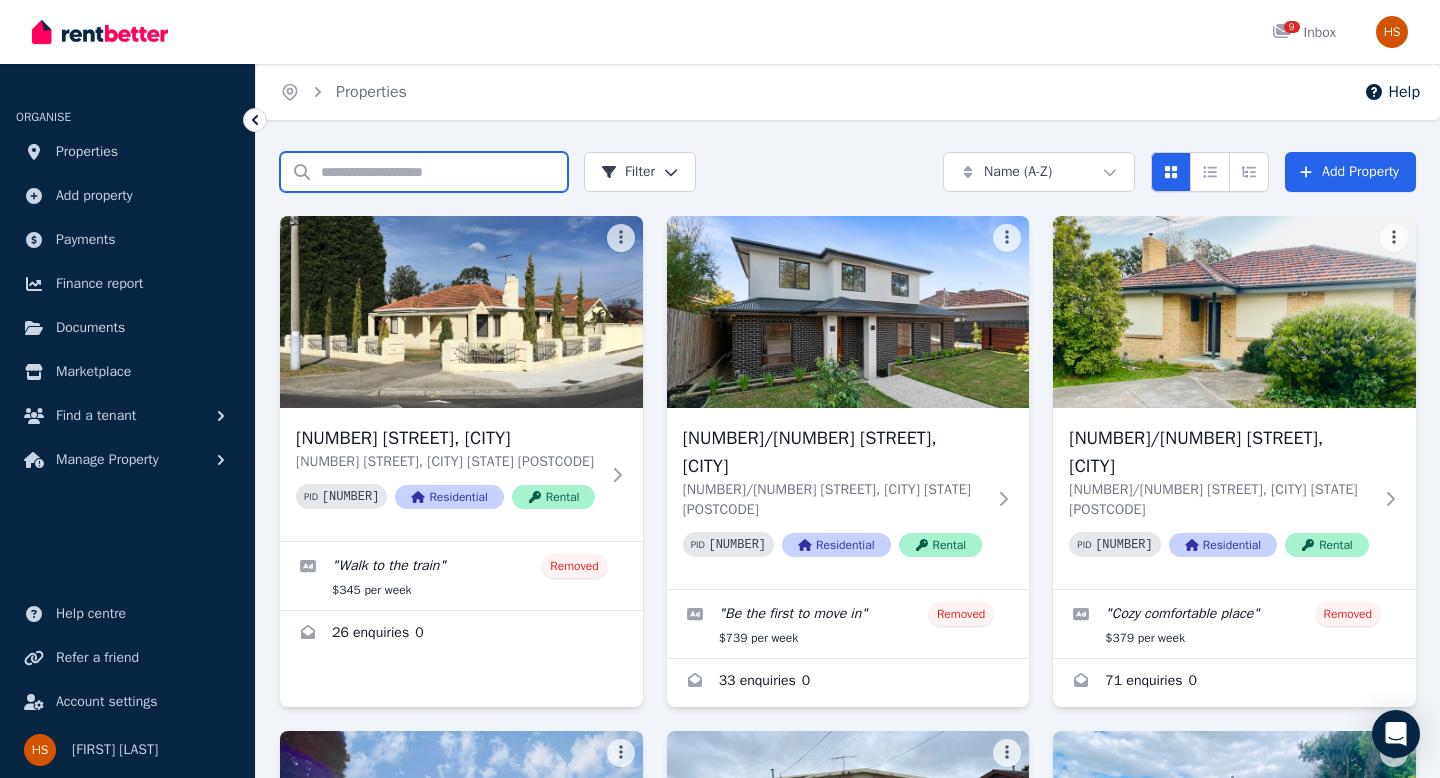 click on "Search properties" at bounding box center [424, 172] 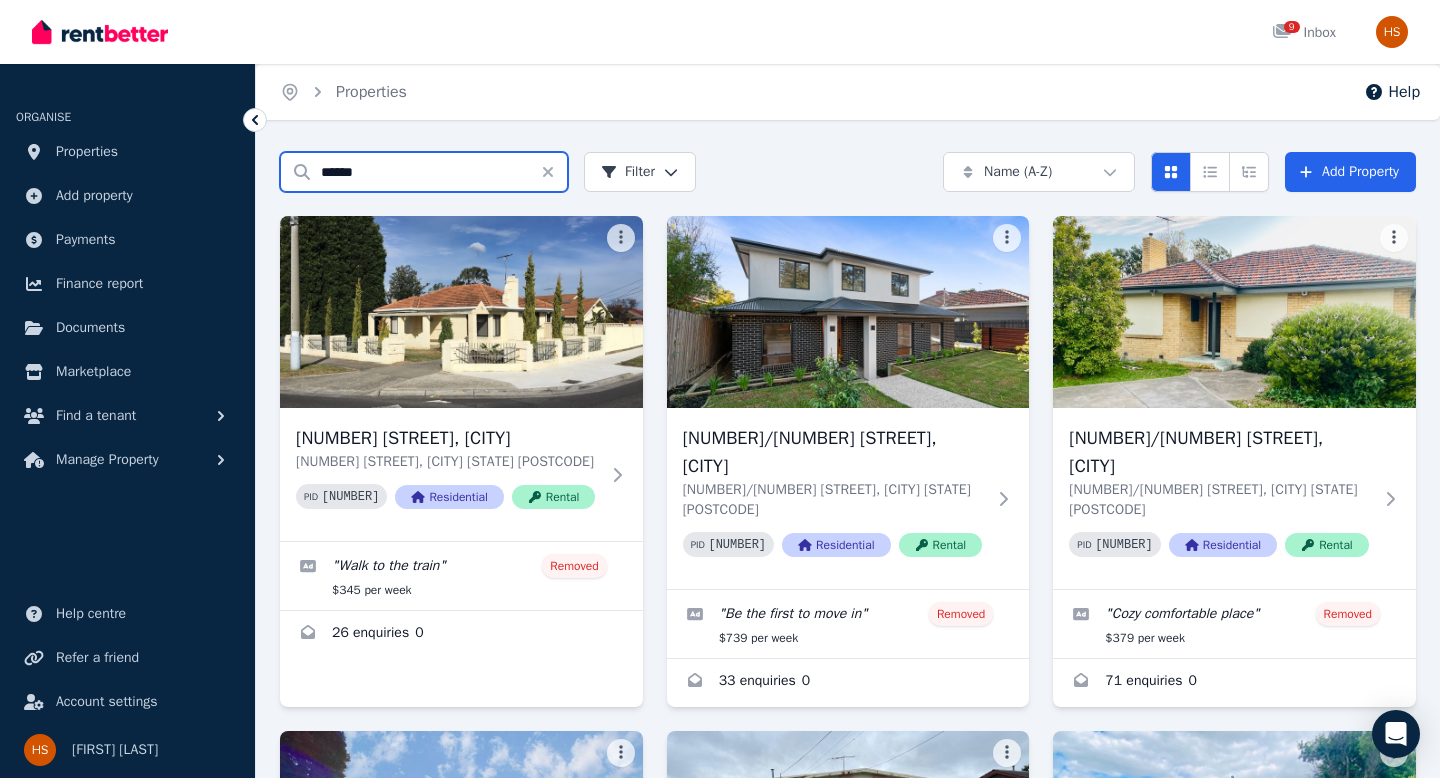 type on "******" 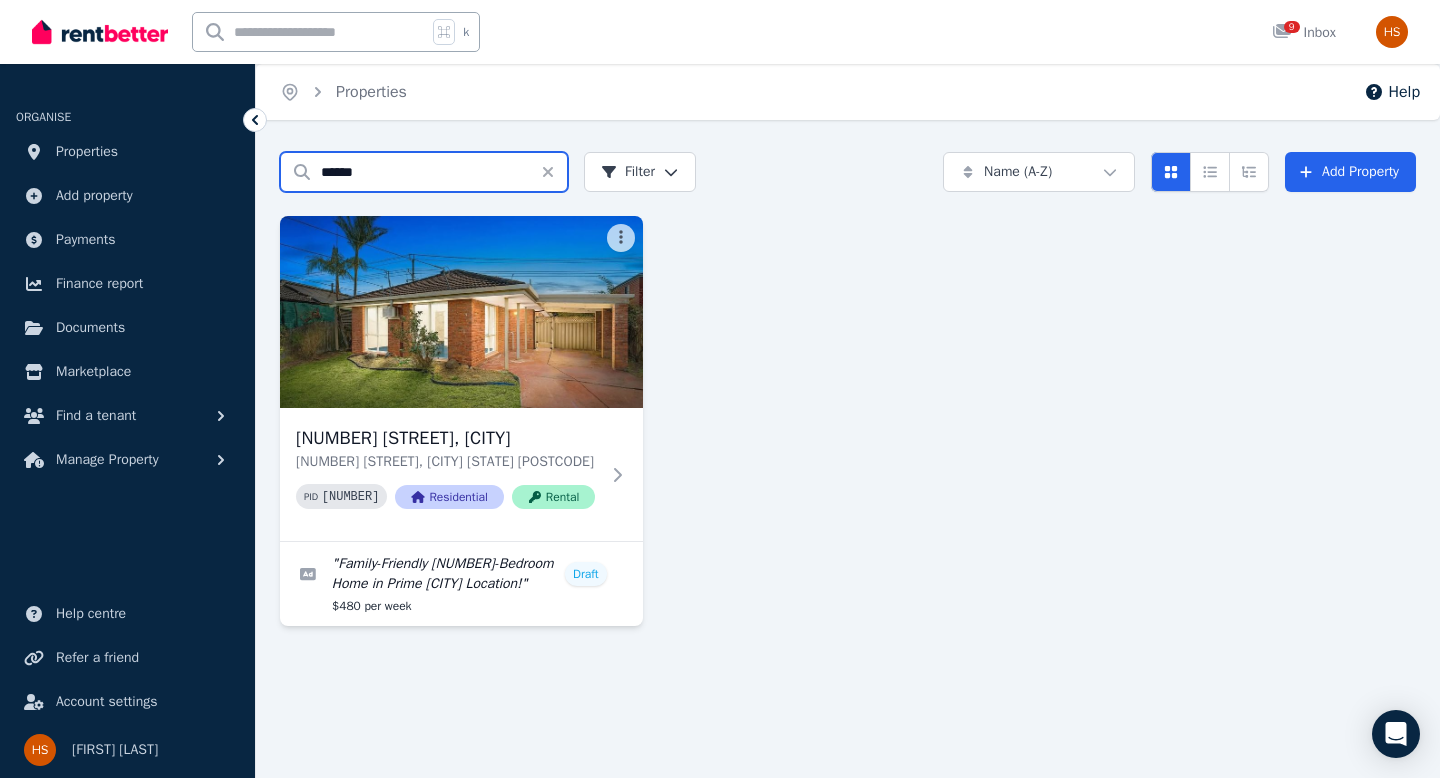 type on "******" 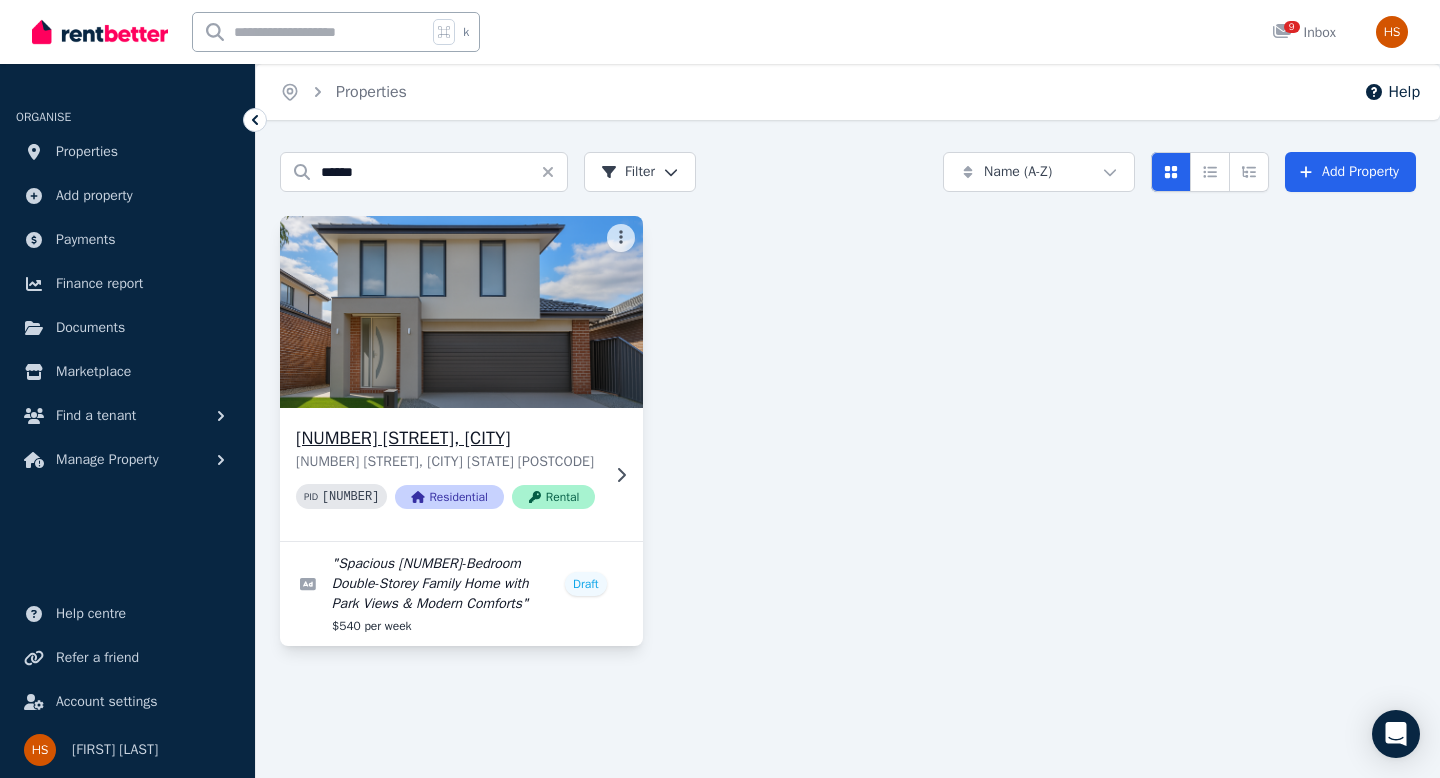 click on "[NUMBER] [STREET], [CITY]" at bounding box center (447, 438) 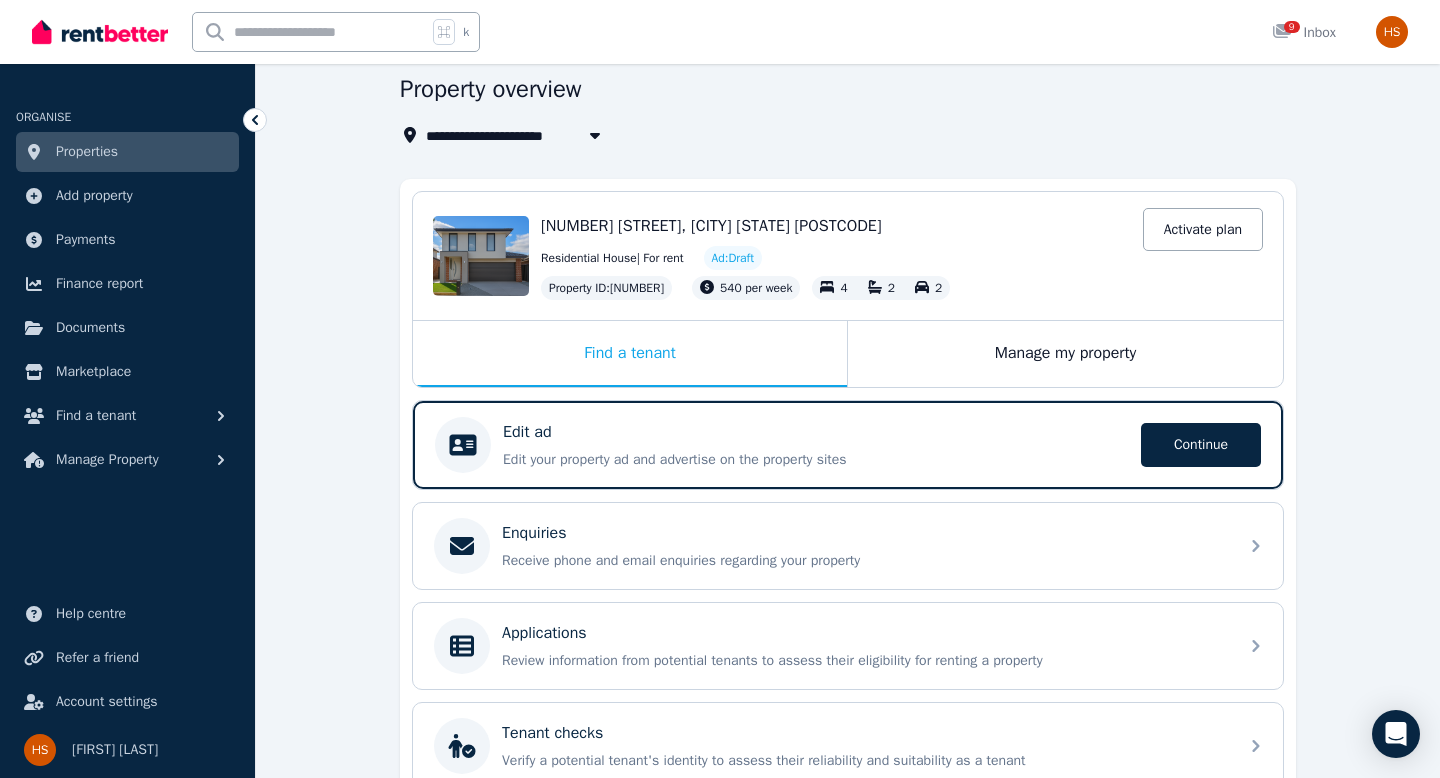 scroll, scrollTop: 76, scrollLeft: 0, axis: vertical 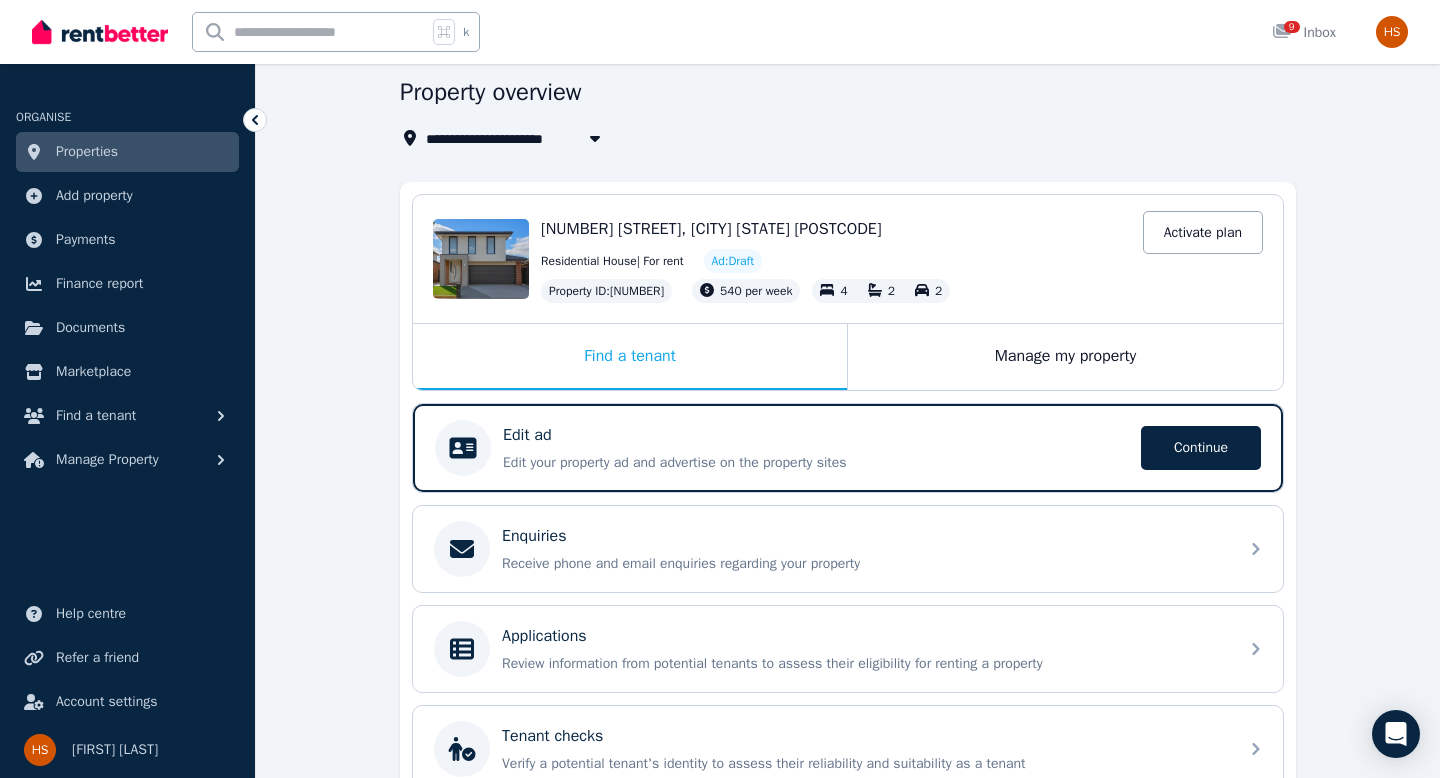 click on "**********" at bounding box center (848, 528) 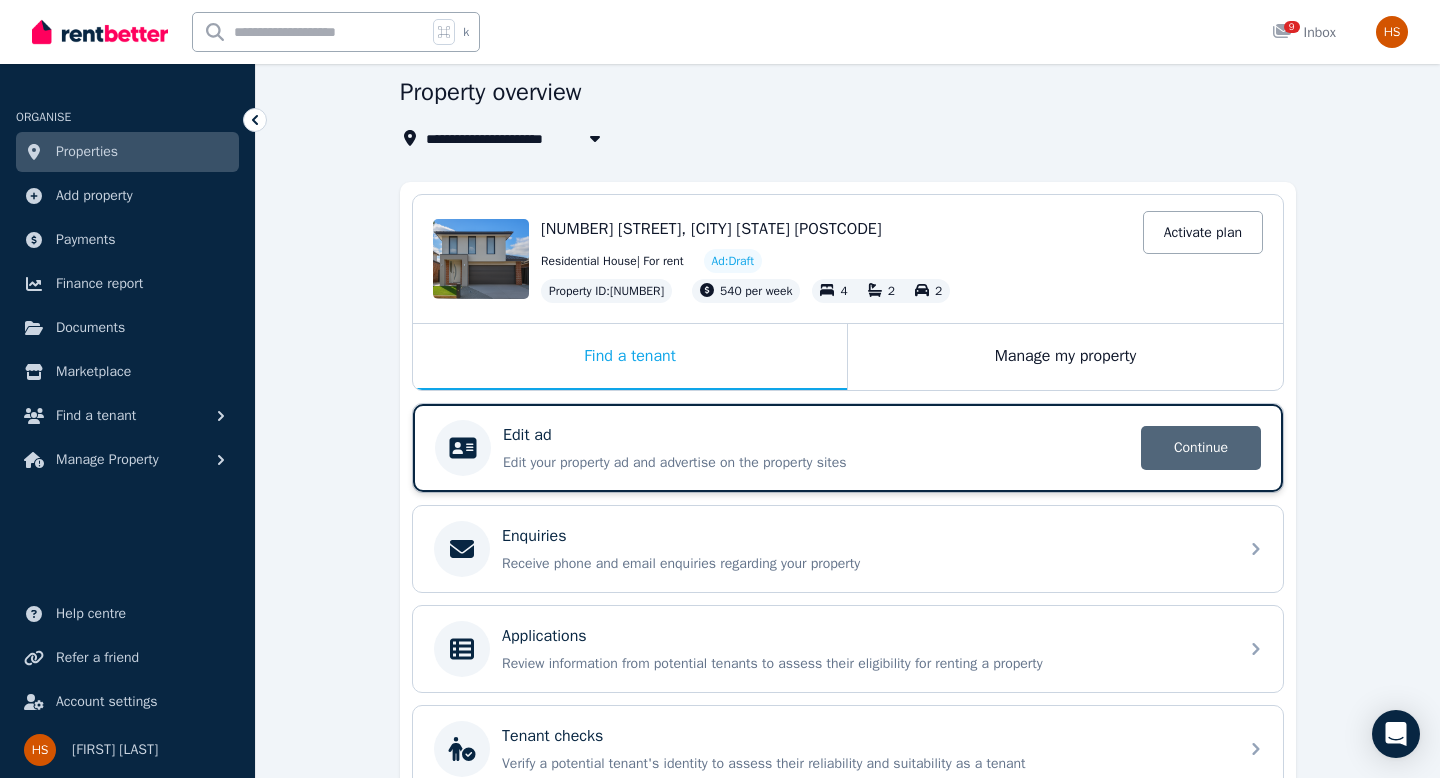 click on "Continue" at bounding box center [1201, 448] 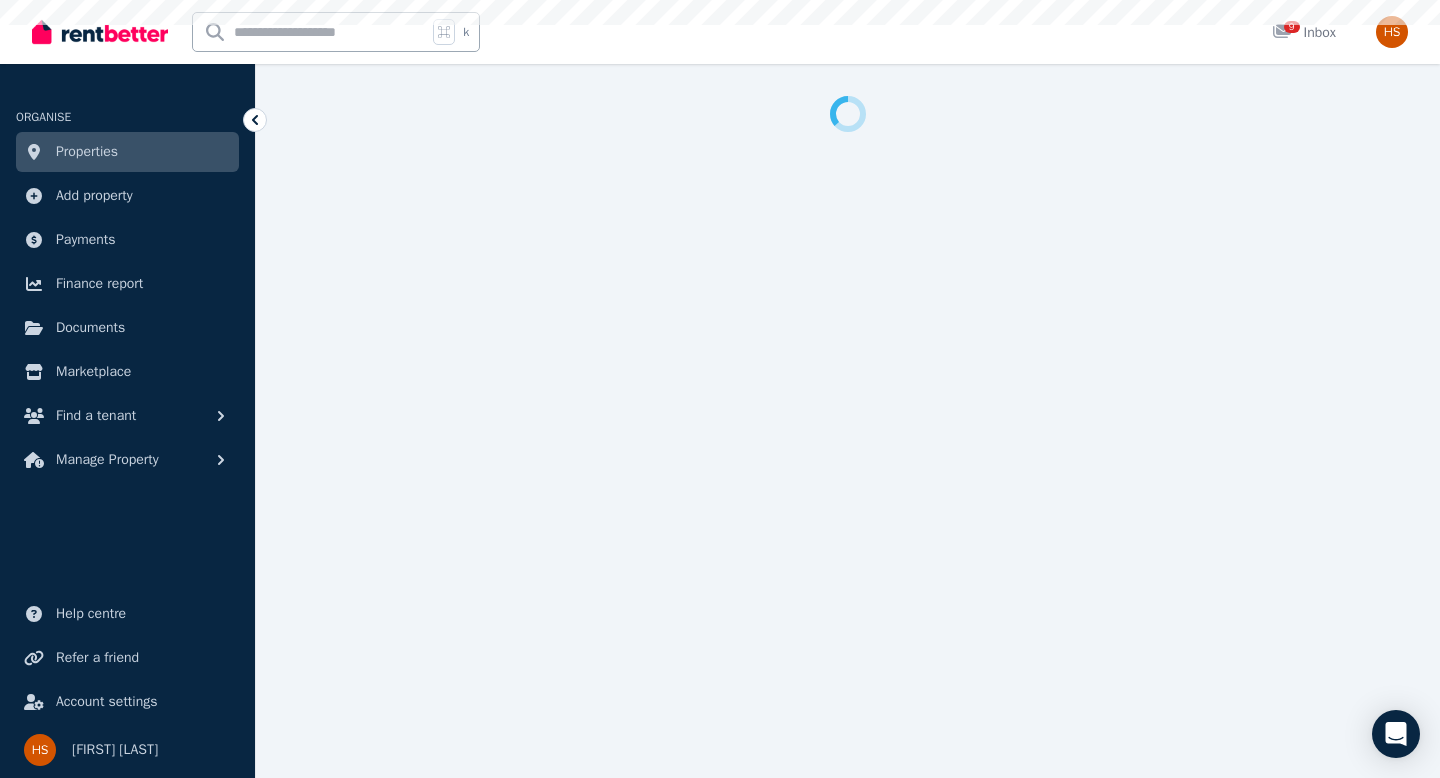 scroll, scrollTop: 0, scrollLeft: 0, axis: both 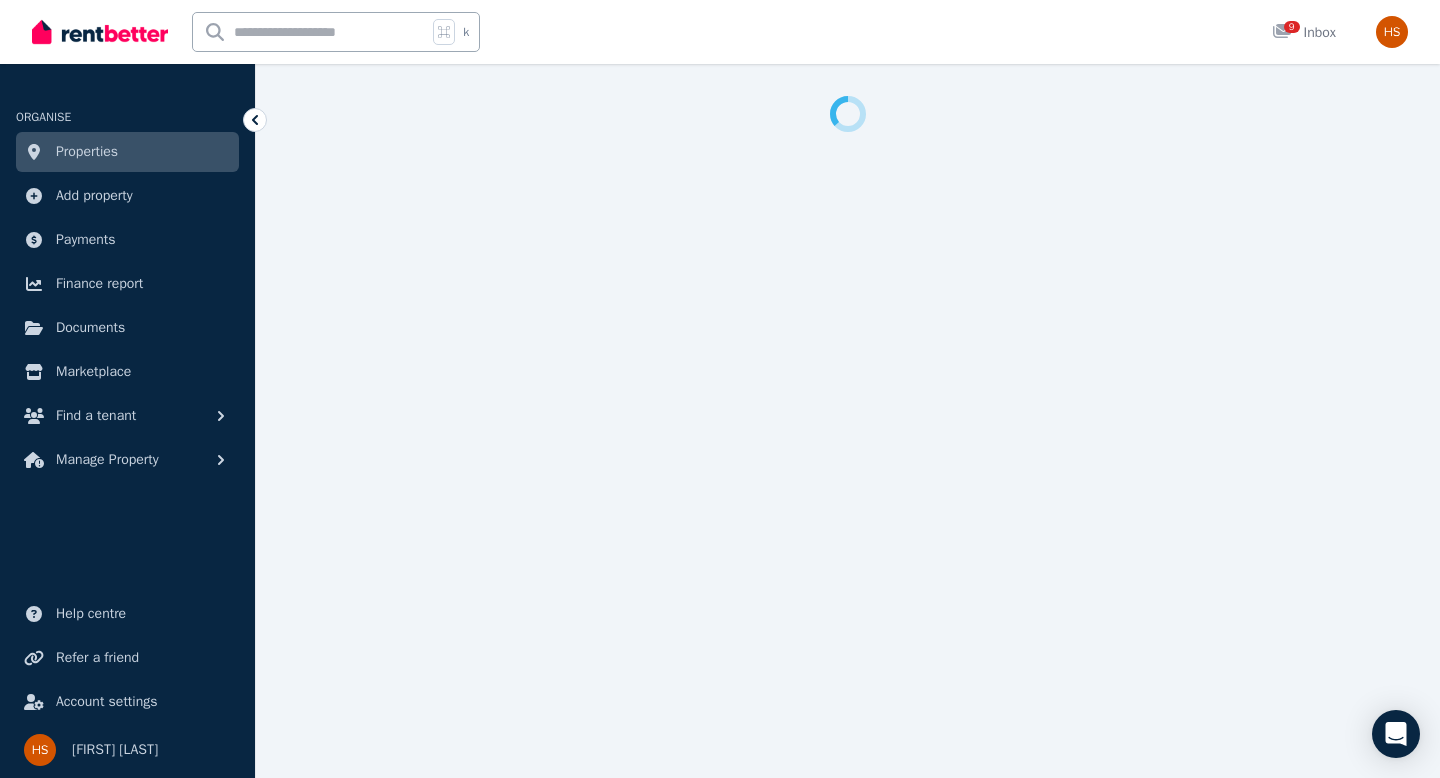 select on "***" 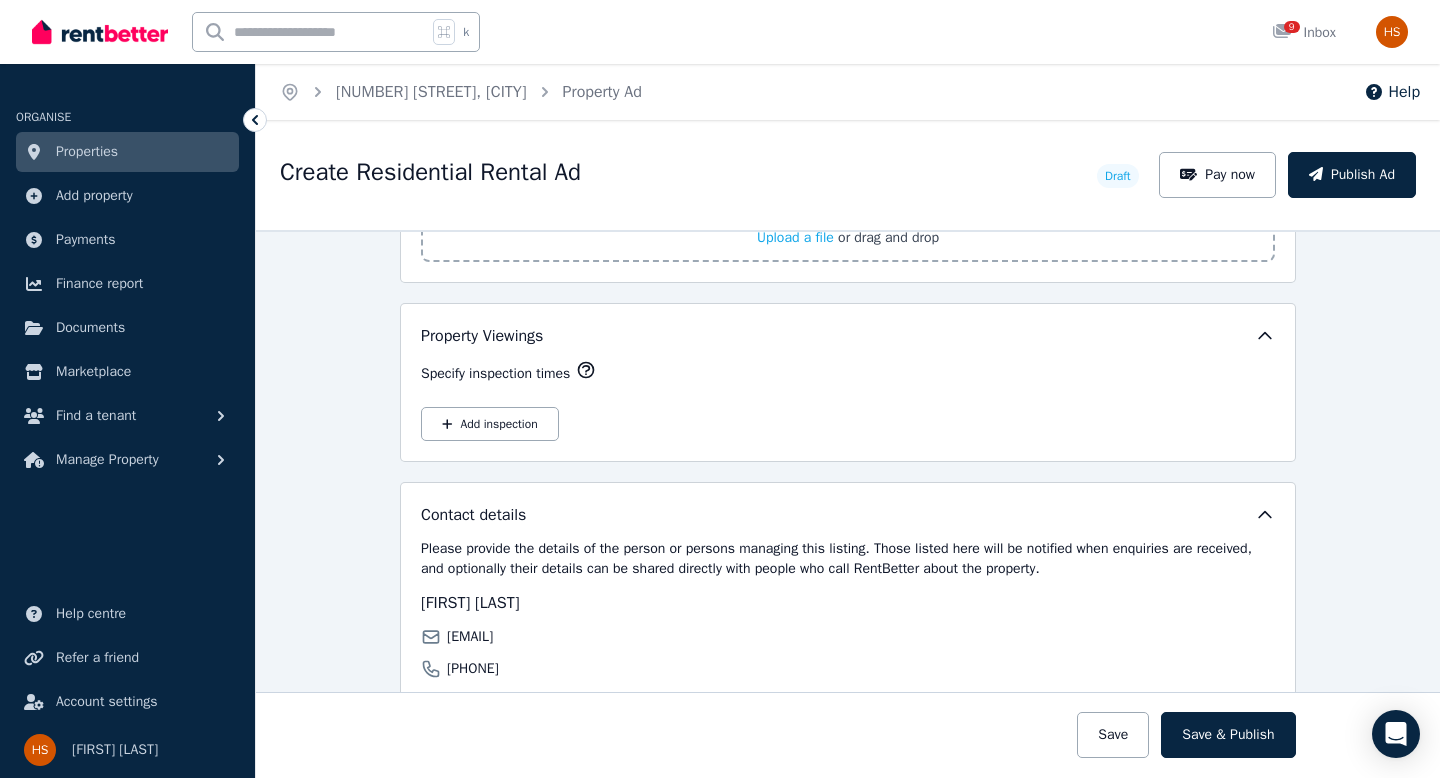 scroll, scrollTop: 3017, scrollLeft: 0, axis: vertical 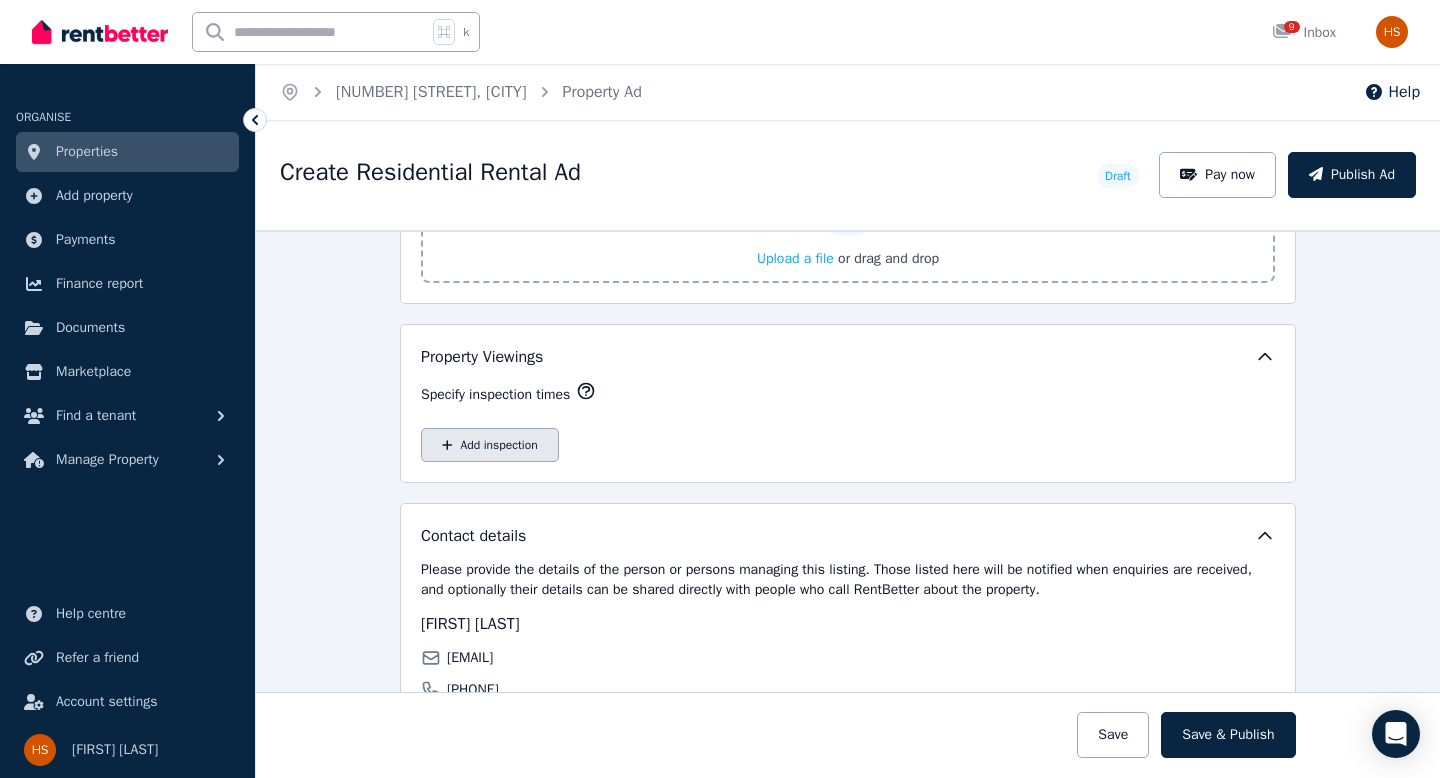 click on "Add inspection" at bounding box center [490, 445] 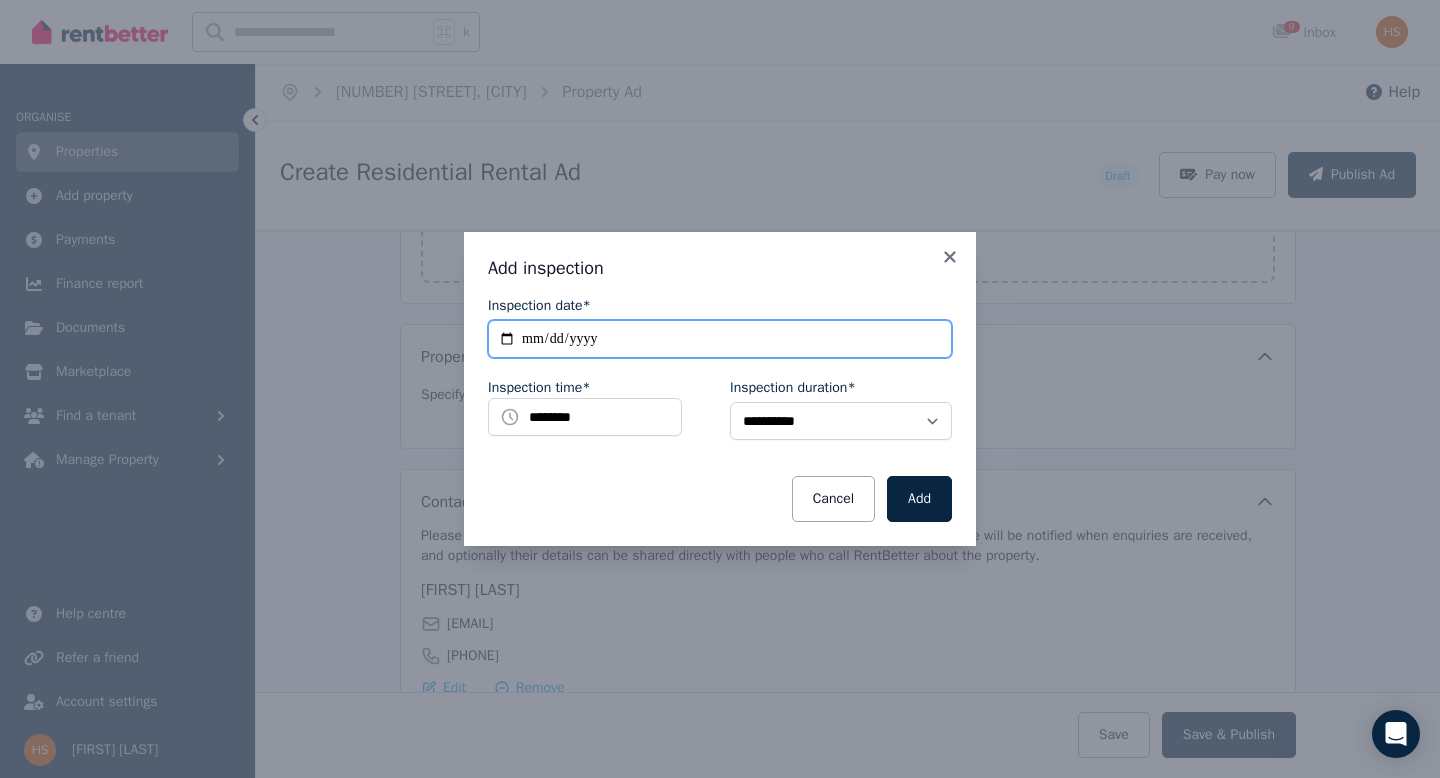 click on "**********" at bounding box center (720, 339) 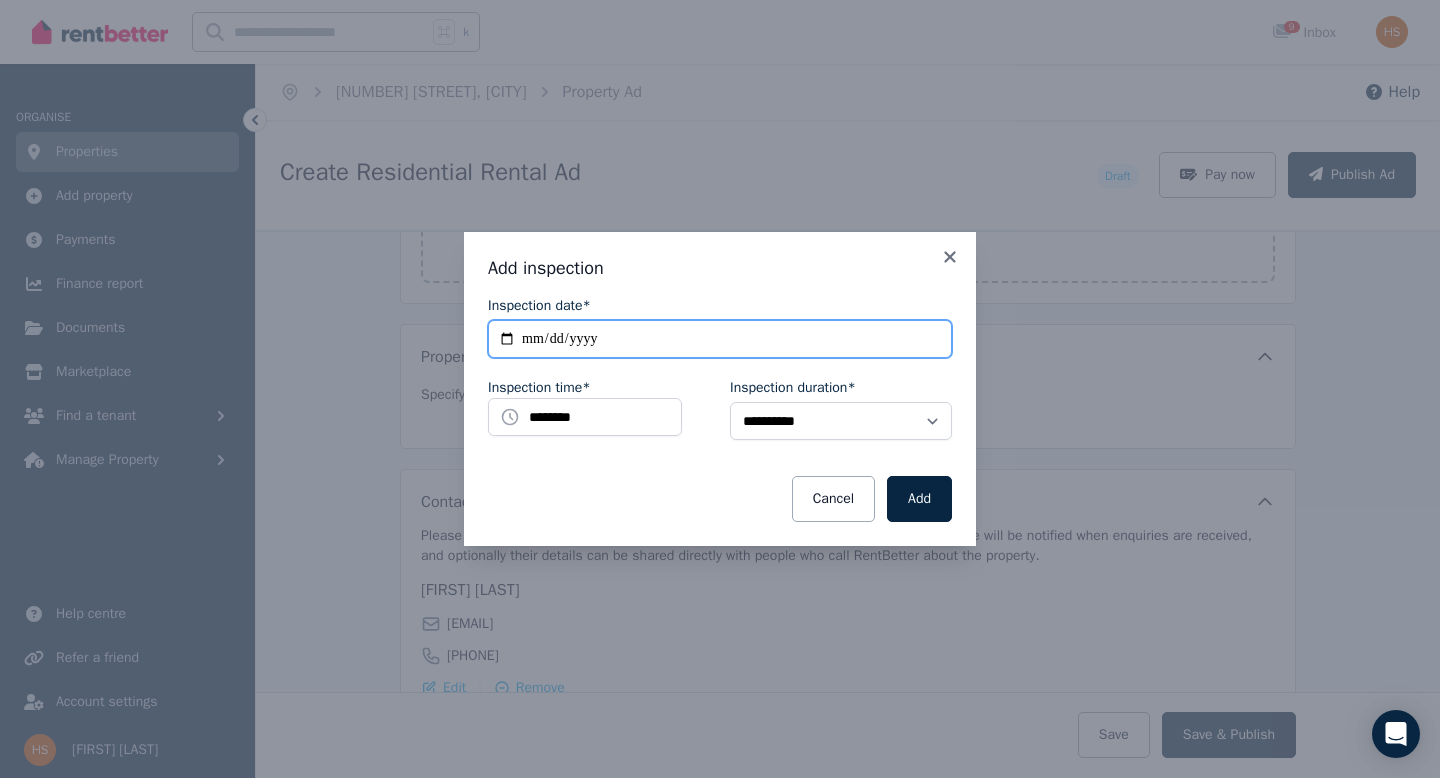 type on "**********" 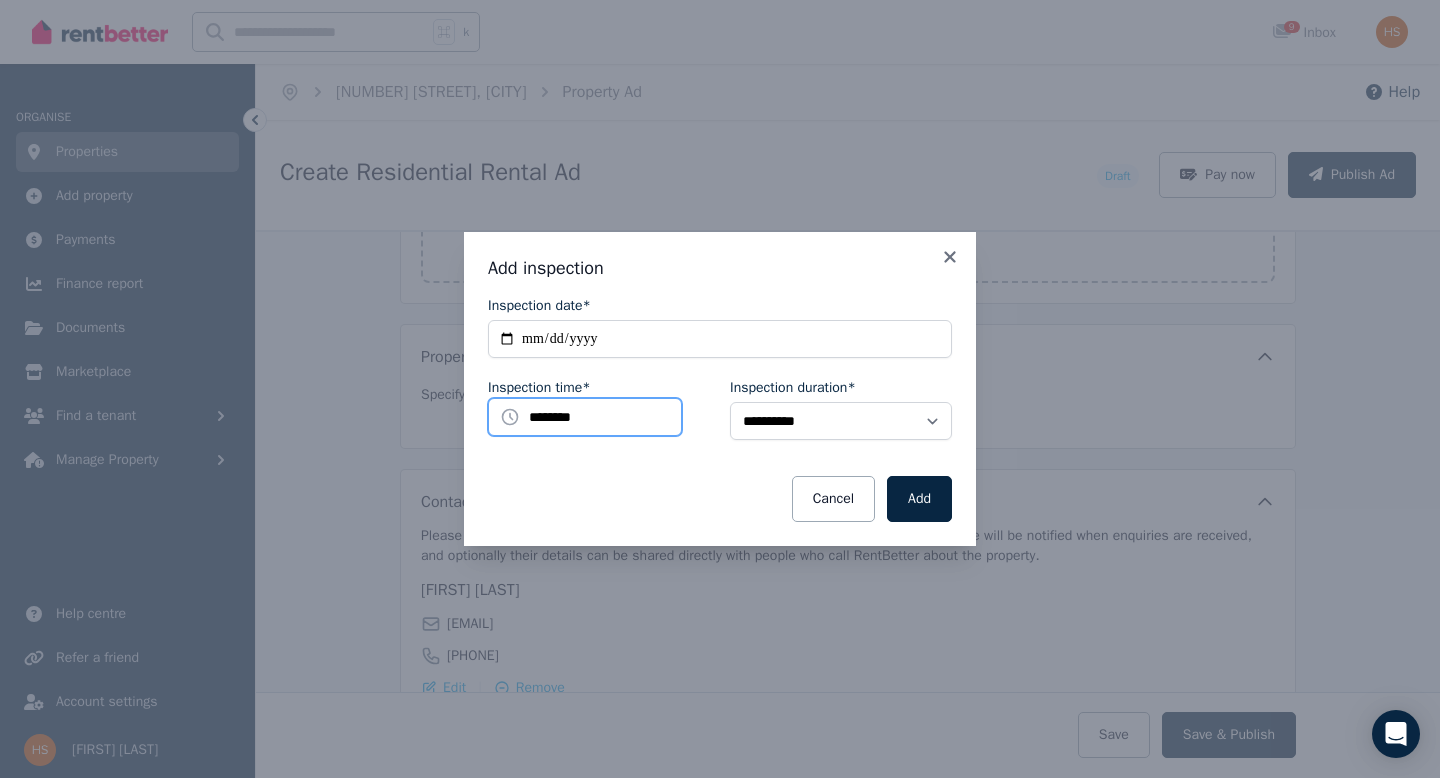 click on "********" at bounding box center [585, 417] 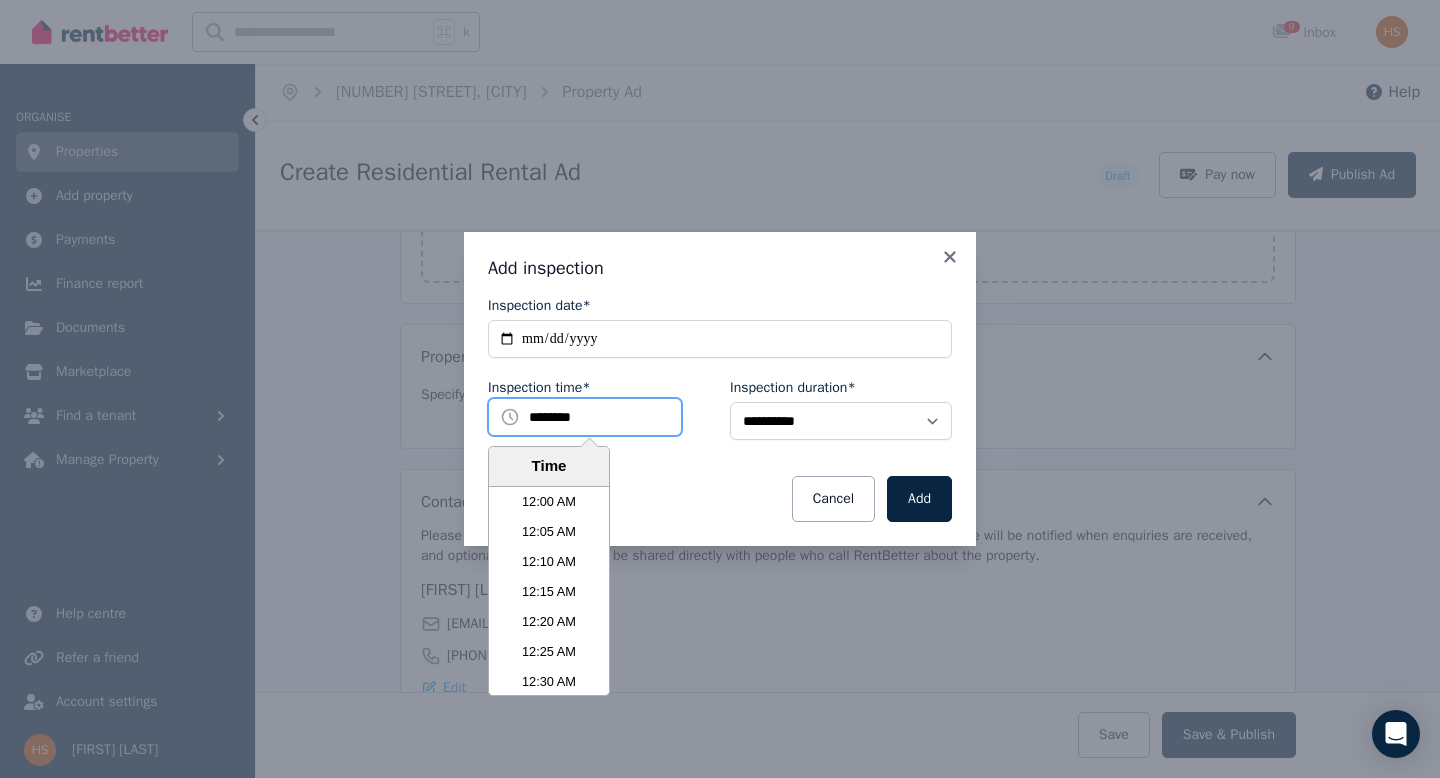 scroll, scrollTop: 3690, scrollLeft: 0, axis: vertical 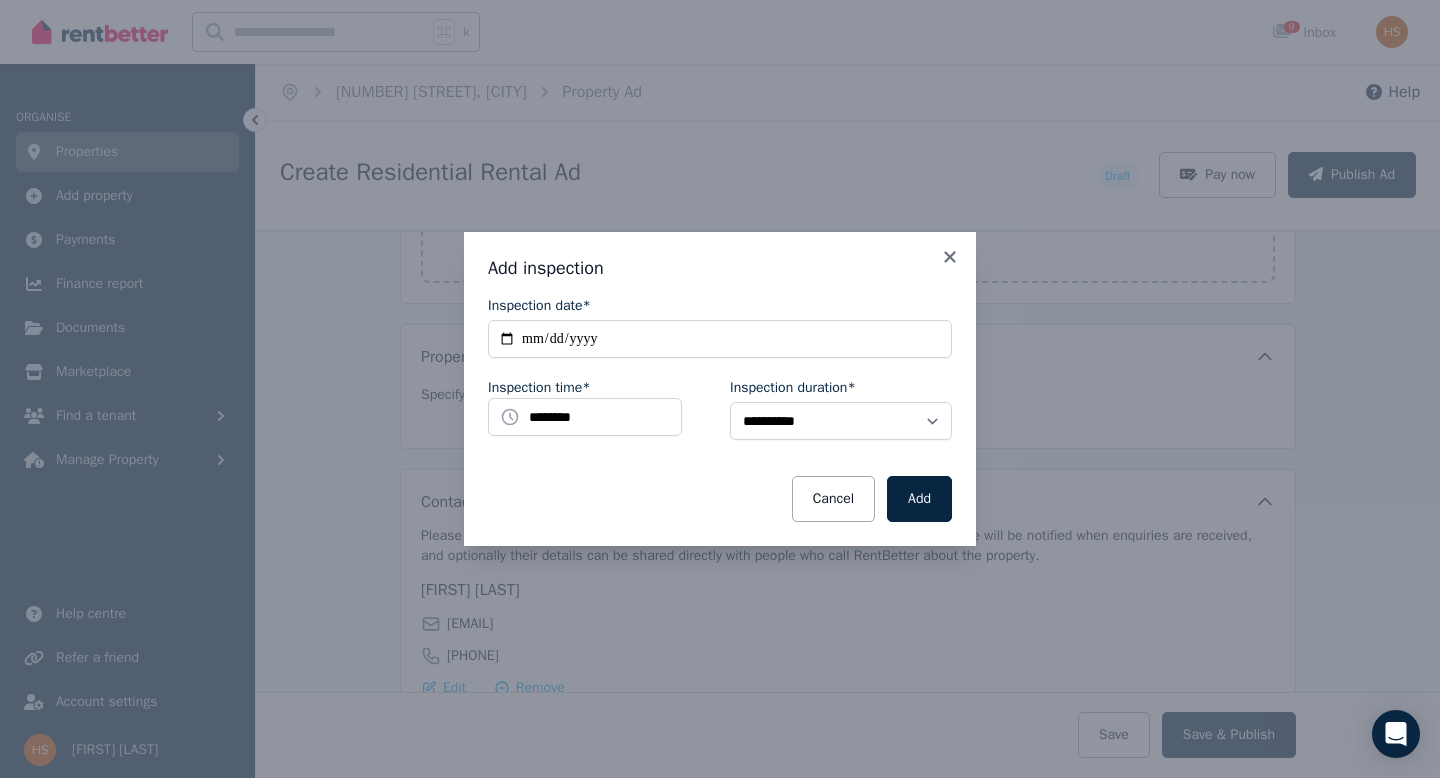 click on "Add inspection" at bounding box center [720, 268] 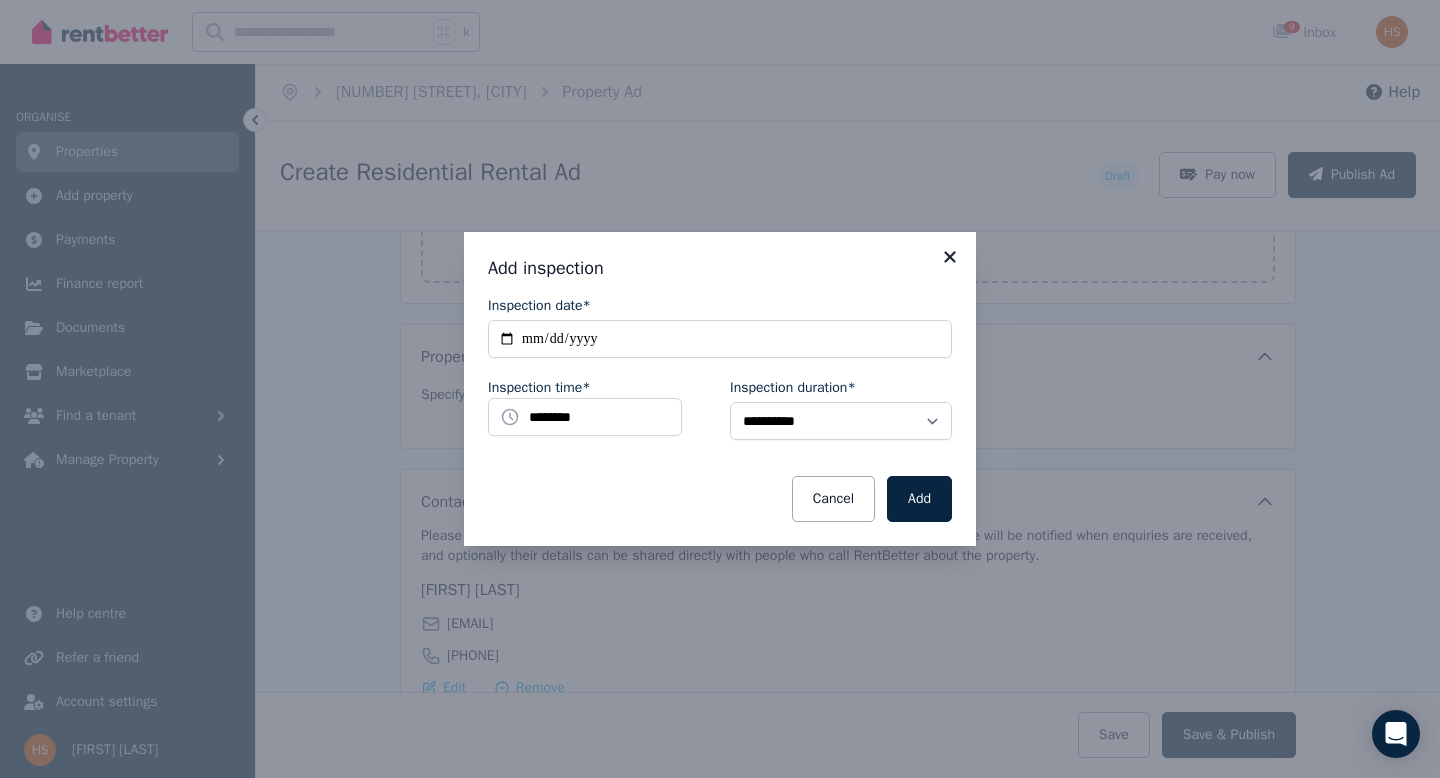 click 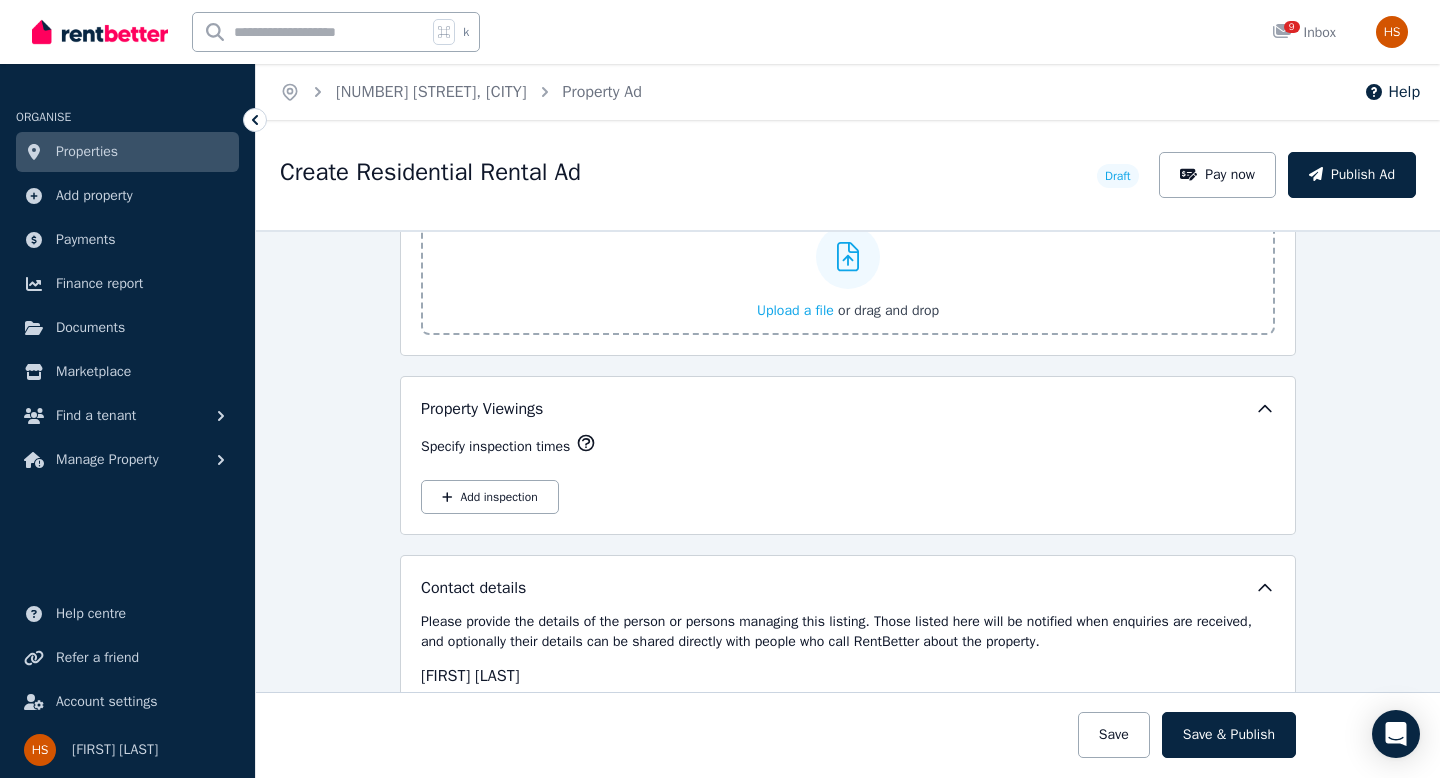 scroll, scrollTop: 2974, scrollLeft: 0, axis: vertical 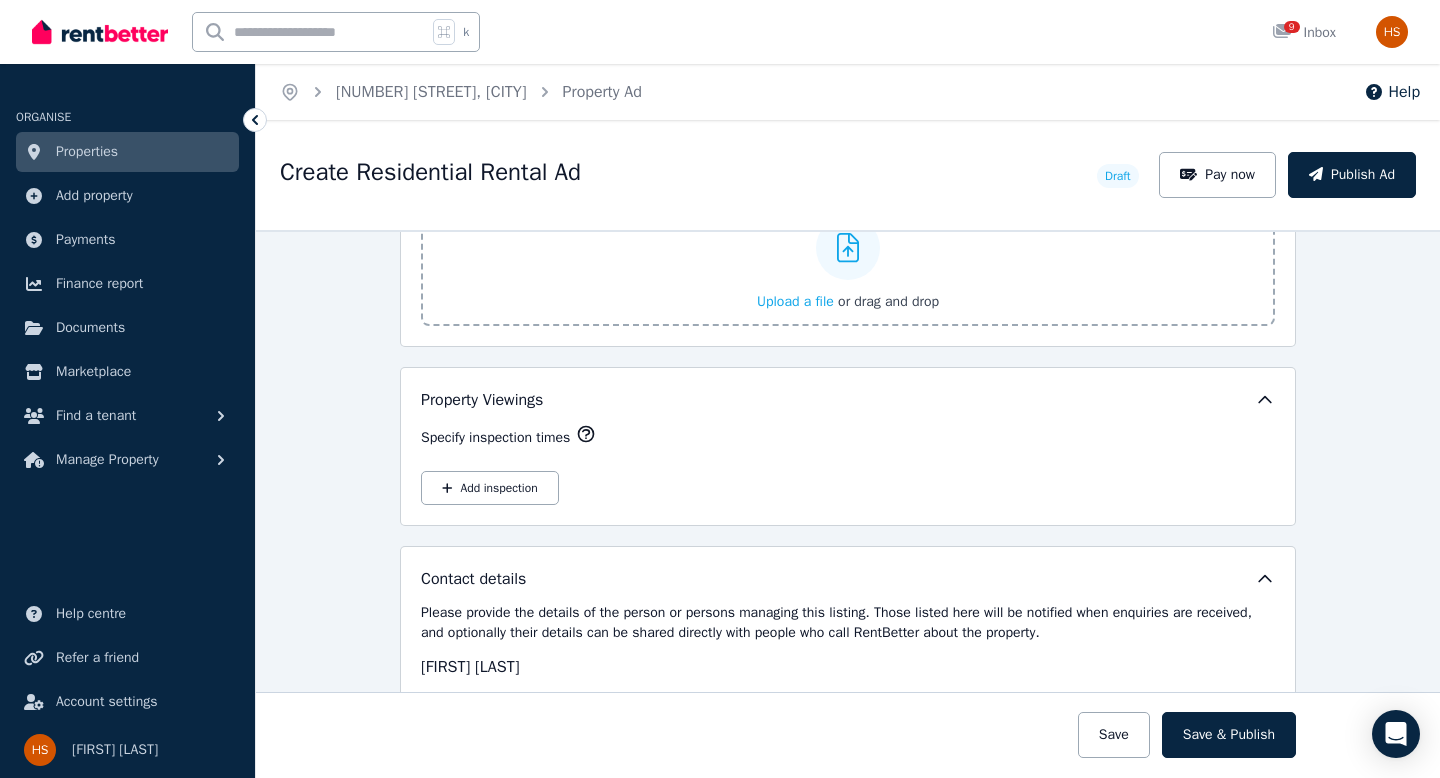 click on "**********" at bounding box center [848, 504] 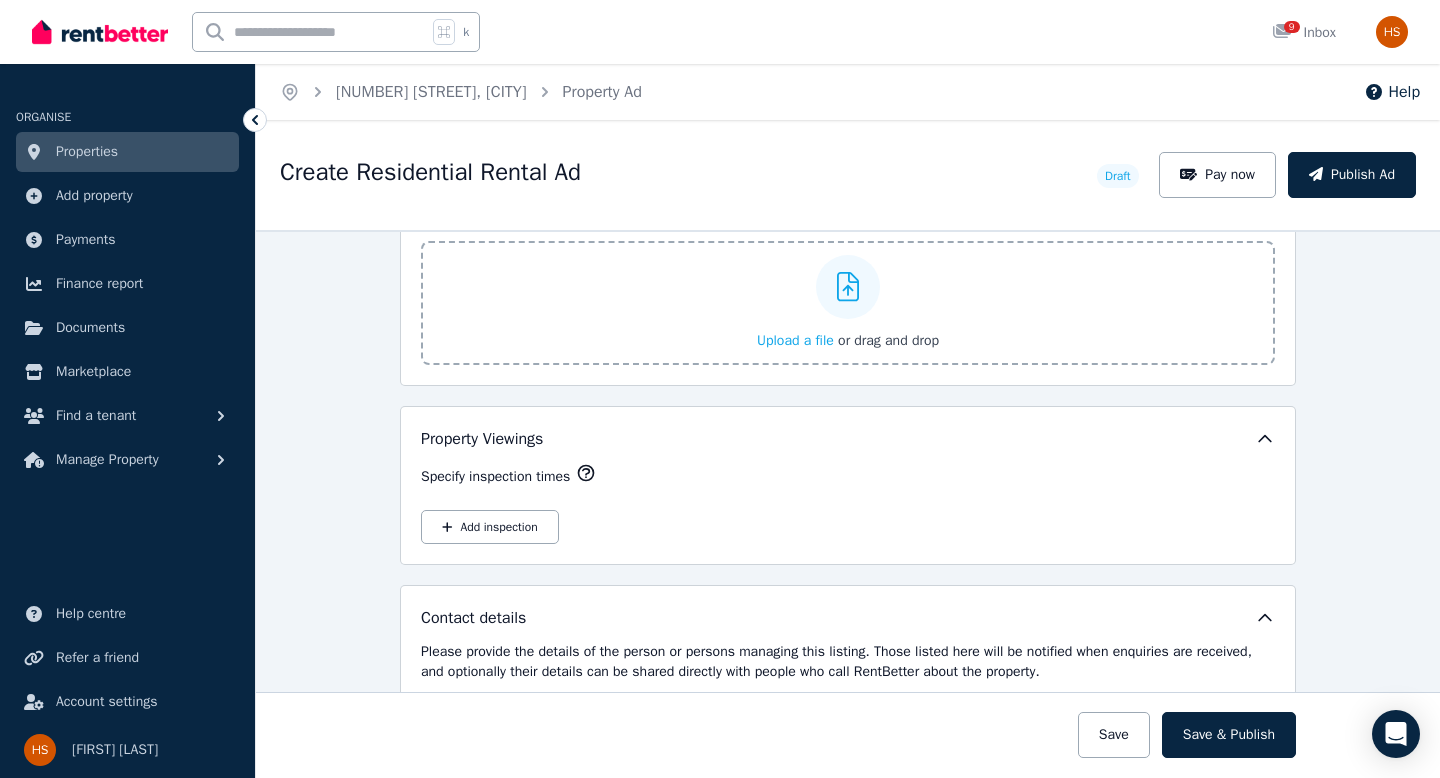 scroll, scrollTop: 2917, scrollLeft: 0, axis: vertical 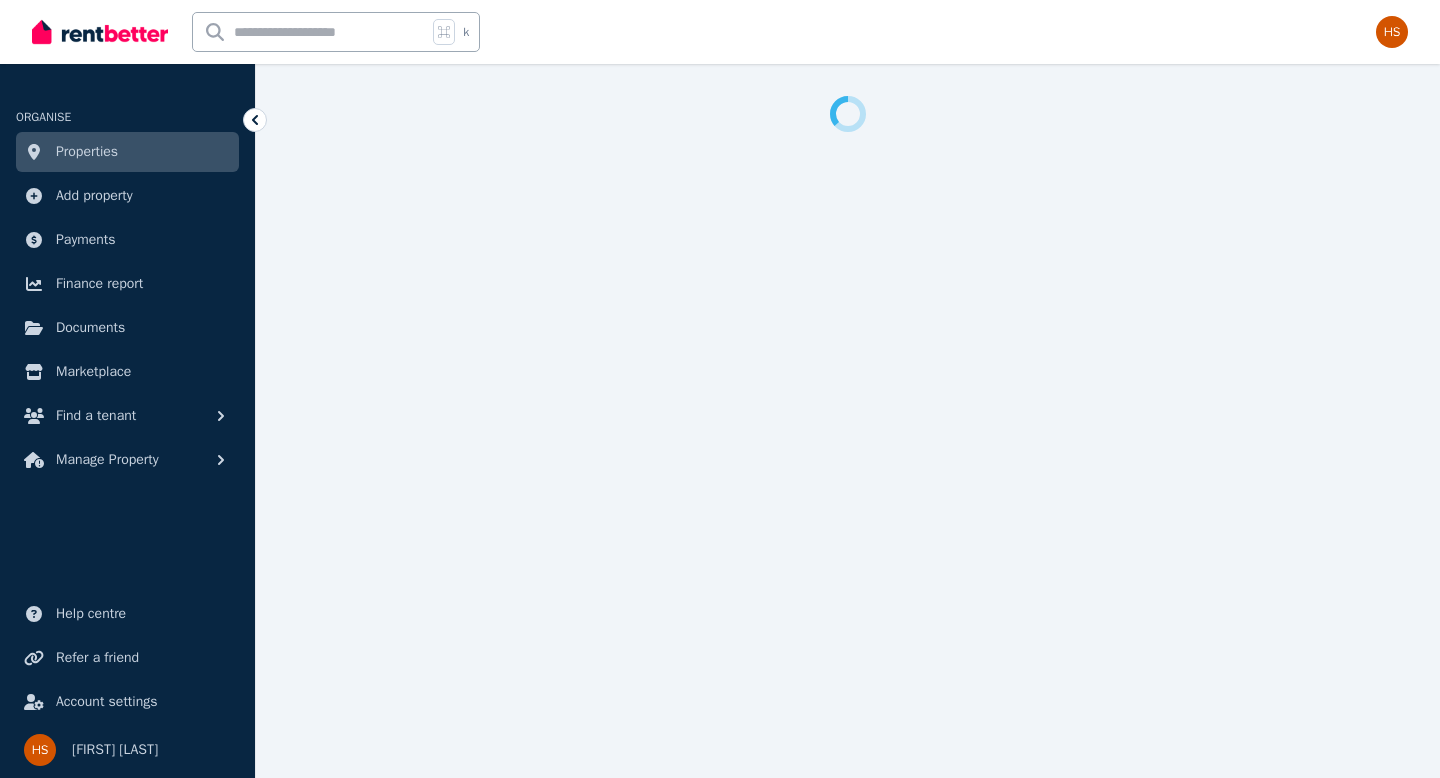 select on "***" 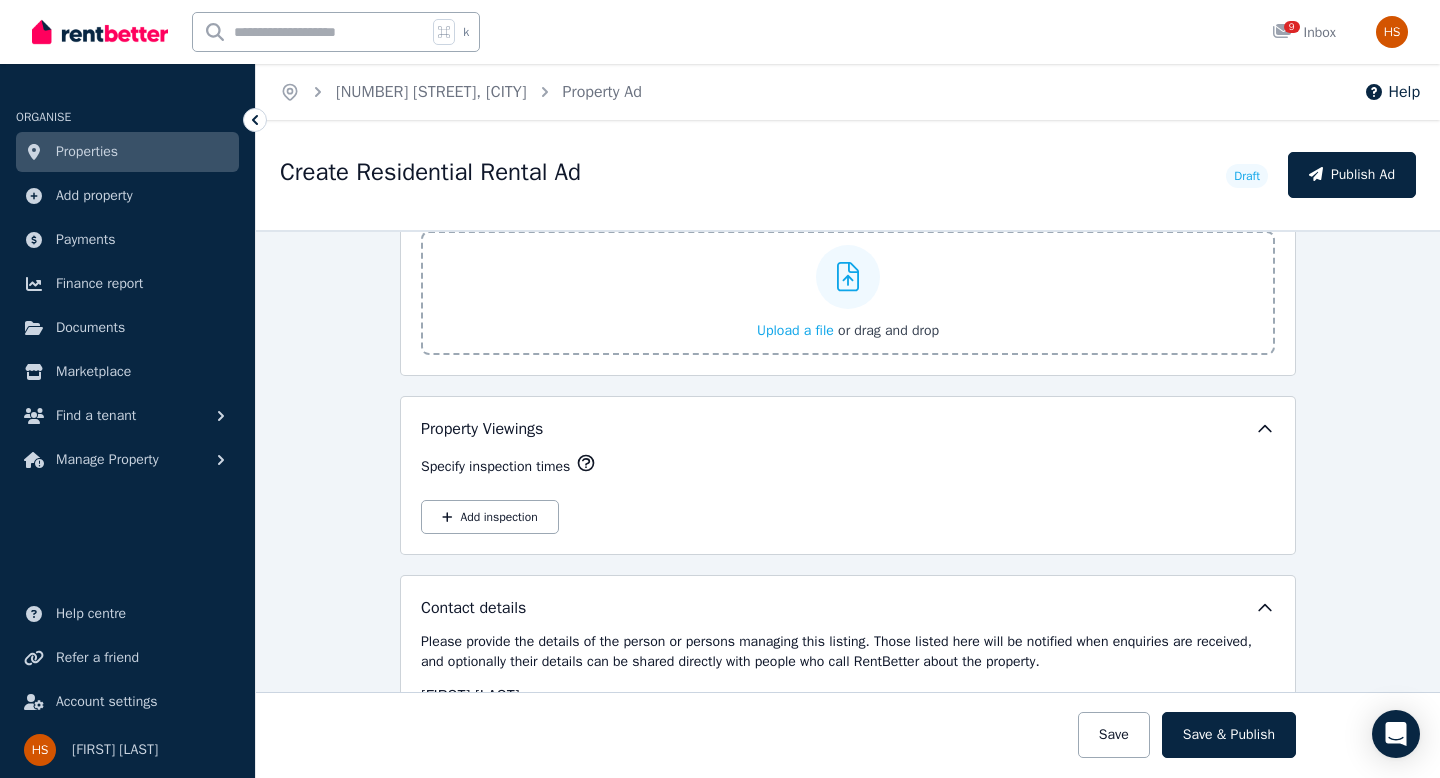scroll, scrollTop: 2950, scrollLeft: 0, axis: vertical 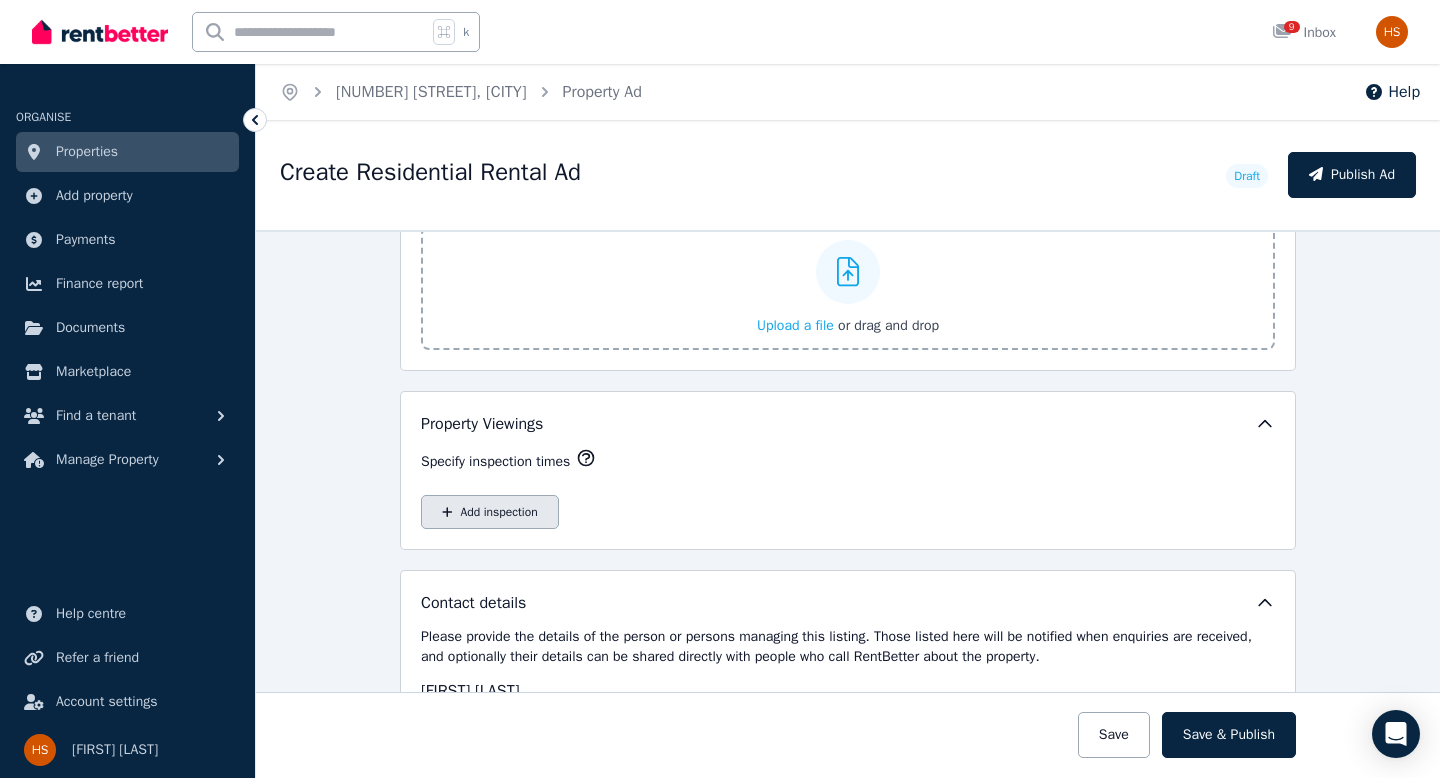 click on "Add inspection" at bounding box center (490, 512) 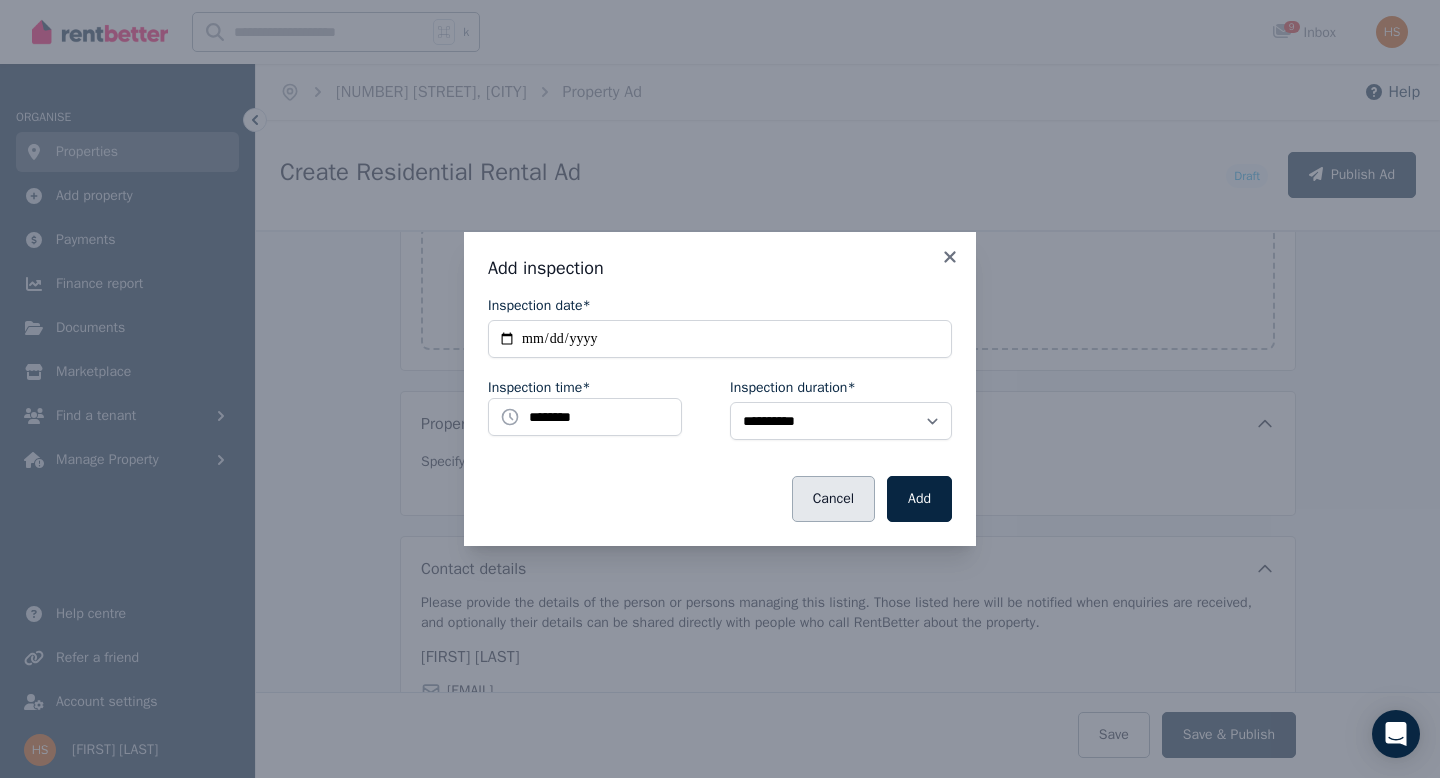 click on "Cancel" at bounding box center [833, 499] 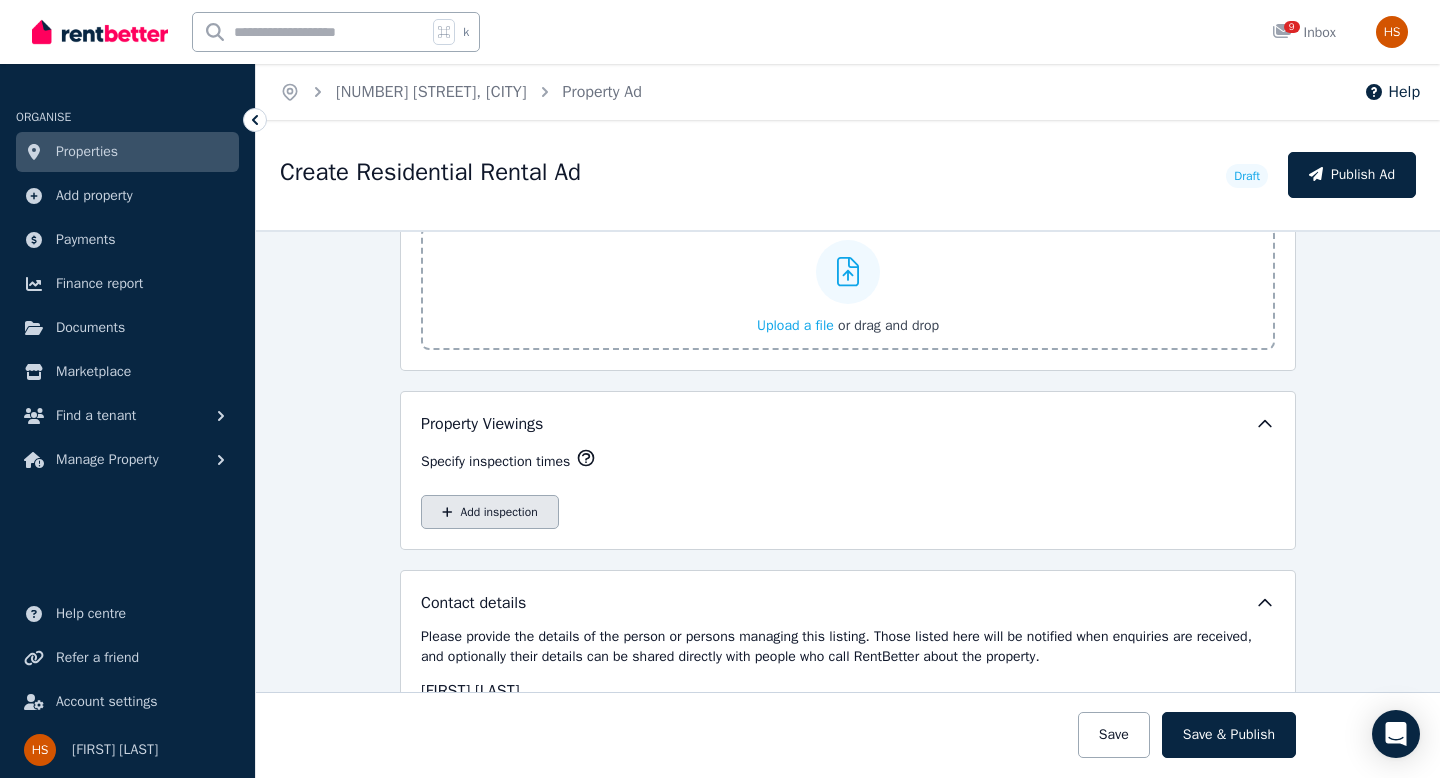 click on "Add inspection" at bounding box center [490, 512] 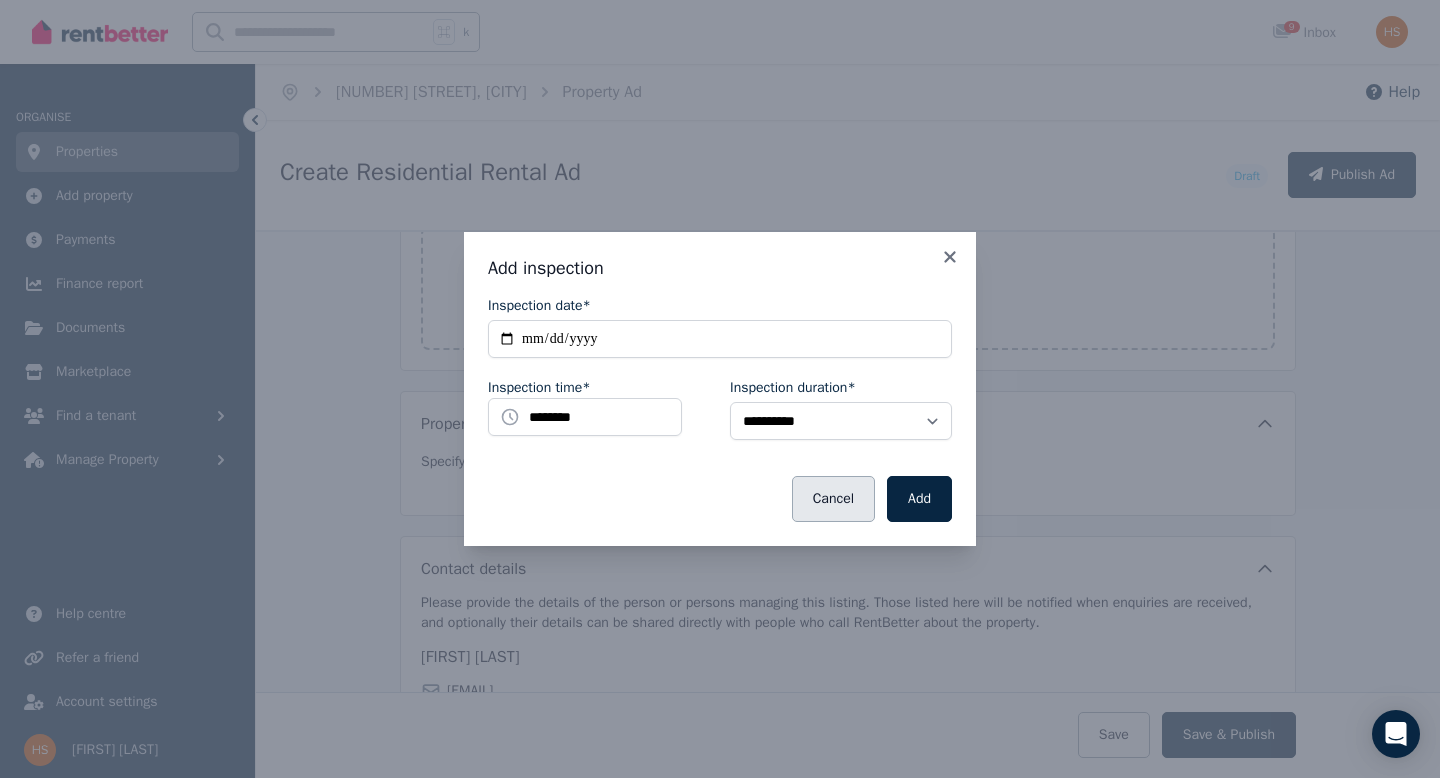 click on "Cancel" at bounding box center [833, 499] 